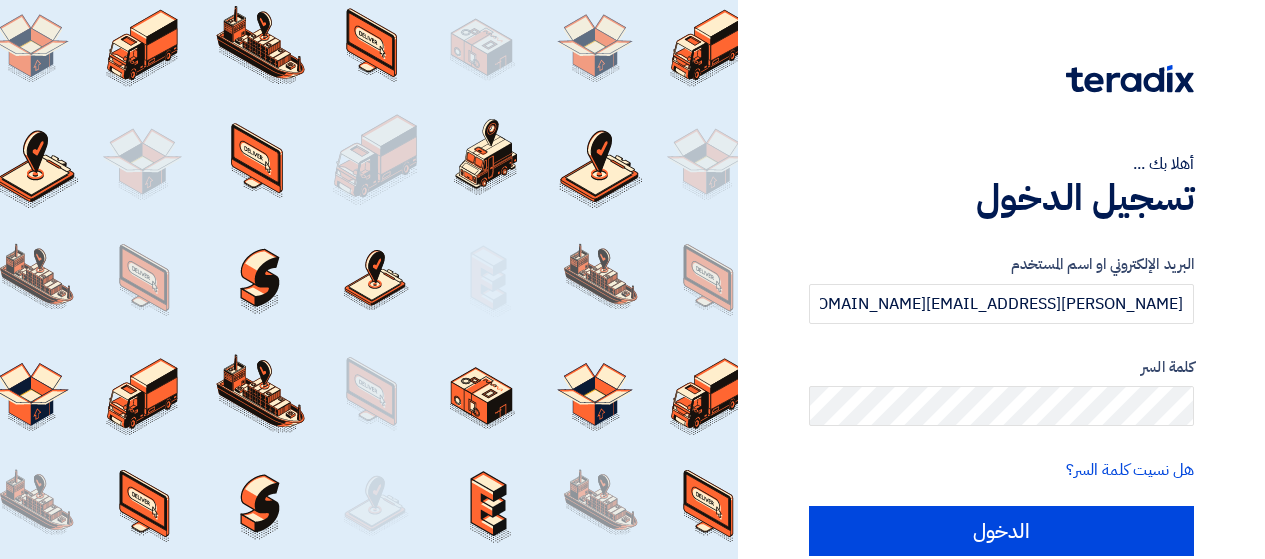 scroll, scrollTop: 0, scrollLeft: 0, axis: both 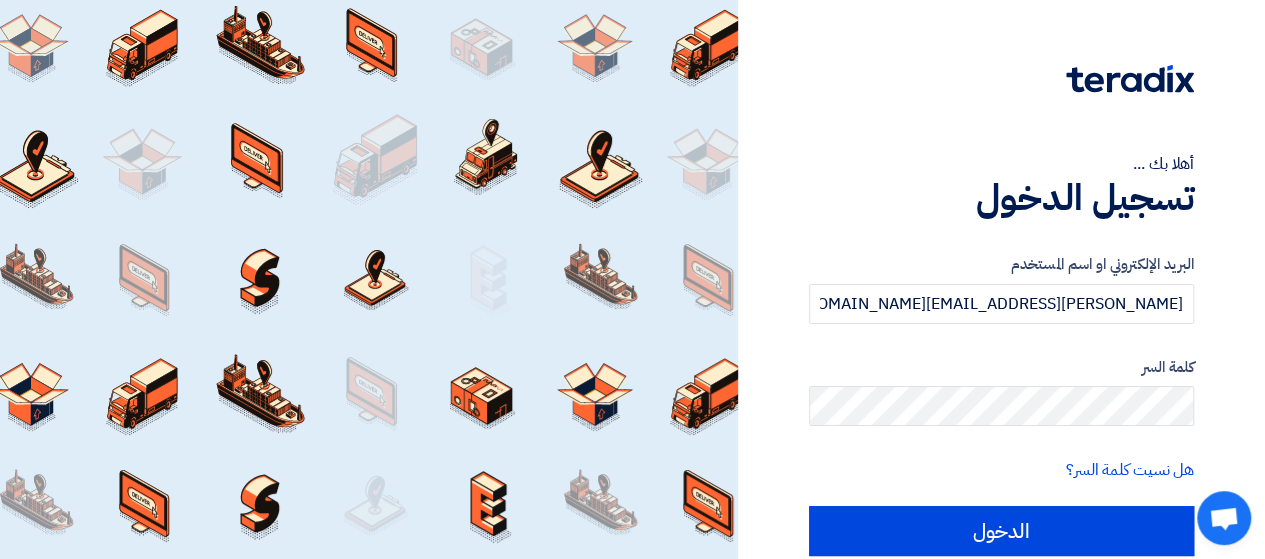 type on "[PERSON_NAME][EMAIL_ADDRESS][DOMAIN_NAME]" 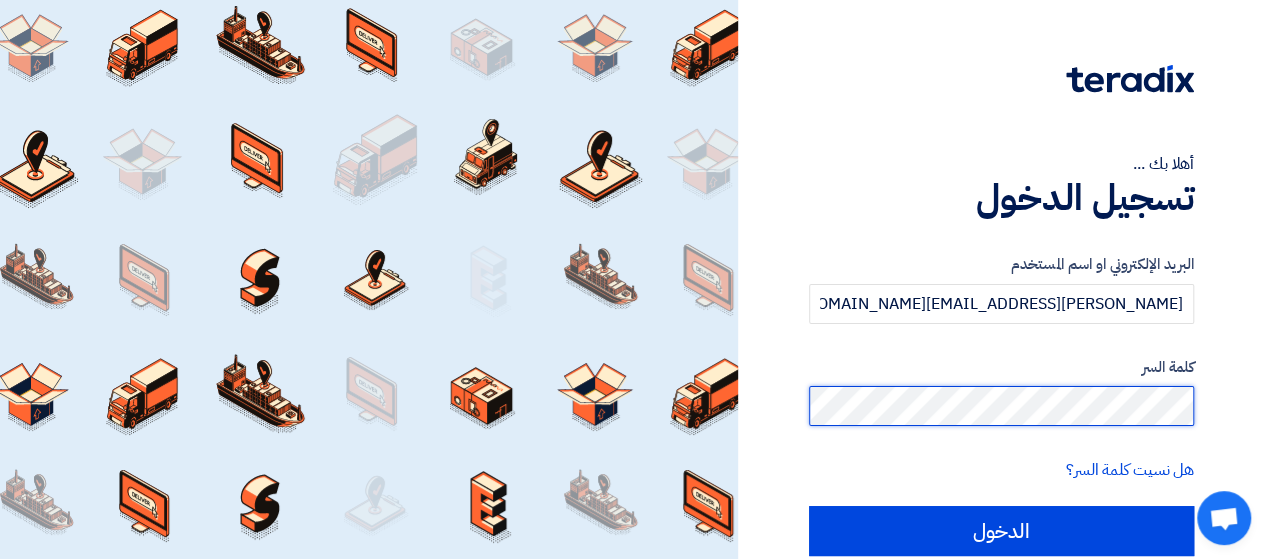 click on "الدخول" 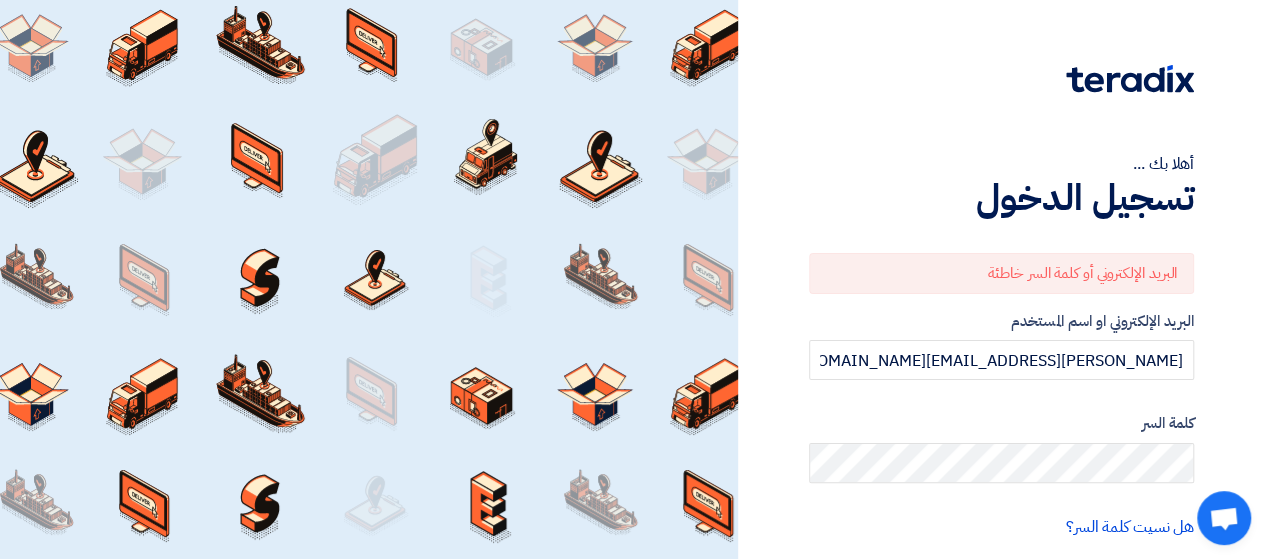 click on "هل نسيت كلمة السر؟" 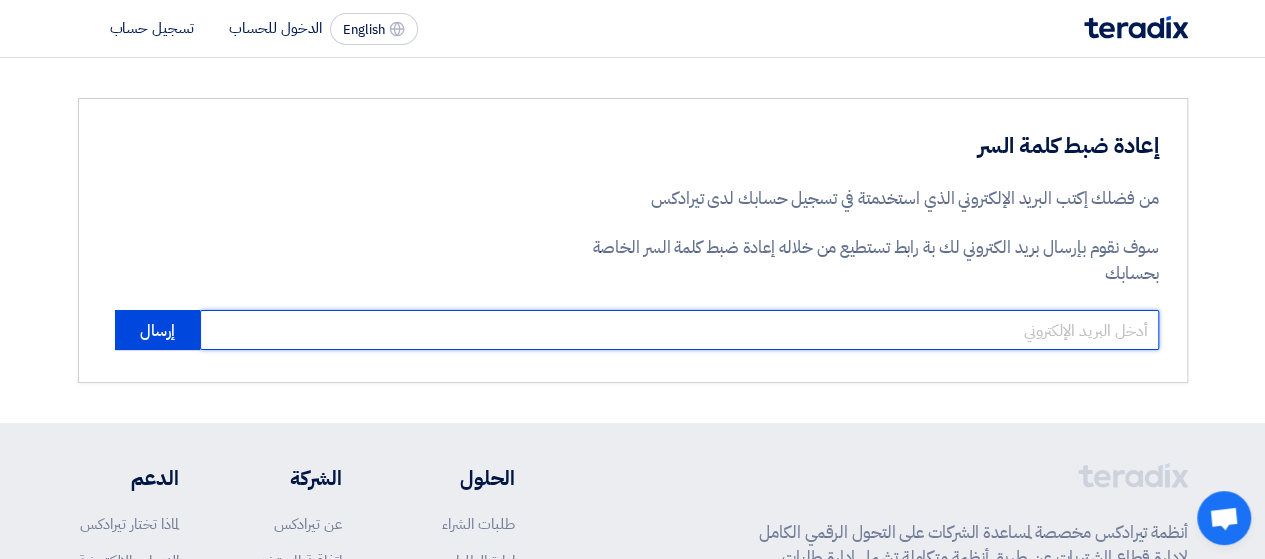 click at bounding box center (679, 330) 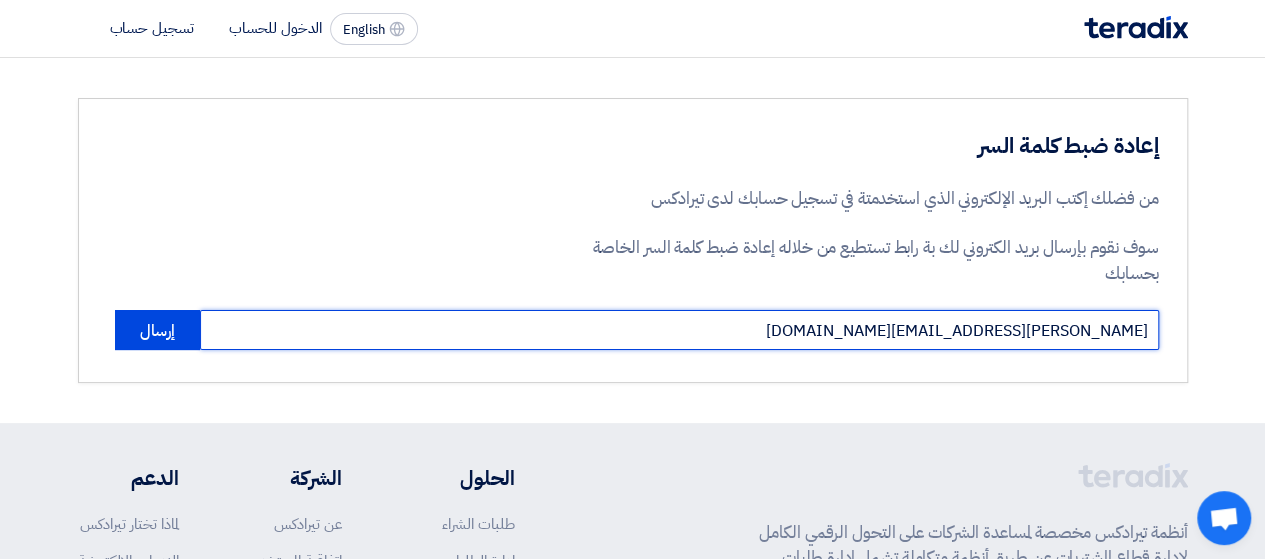 type on "[PERSON_NAME][EMAIL_ADDRESS][DOMAIN_NAME]" 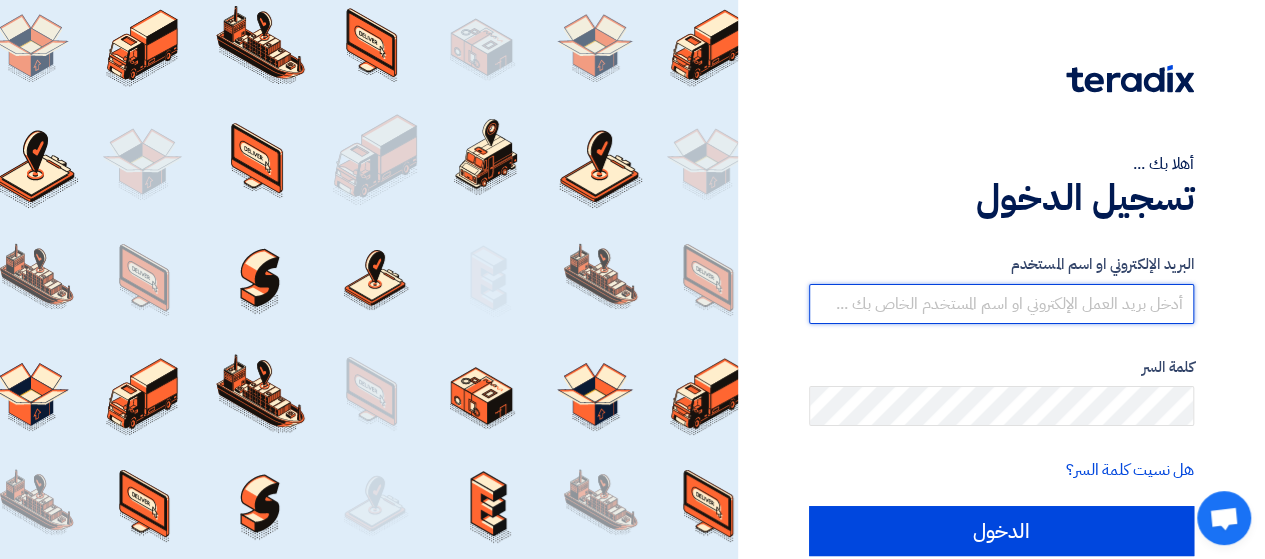 click at bounding box center [1001, 304] 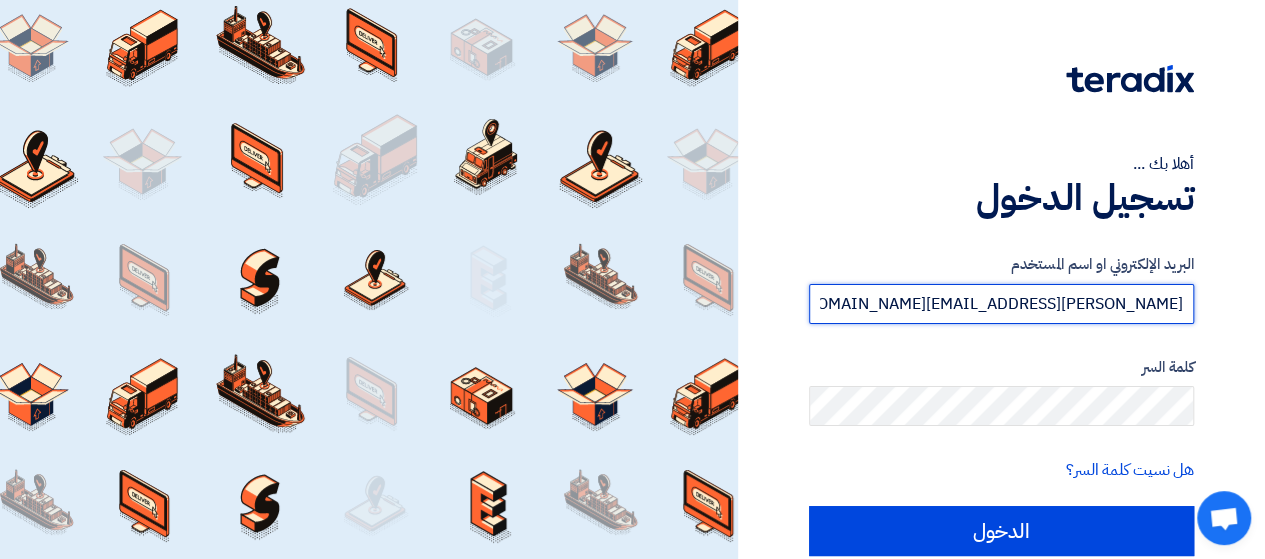 type on "[PERSON_NAME][EMAIL_ADDRESS][DOMAIN_NAME]" 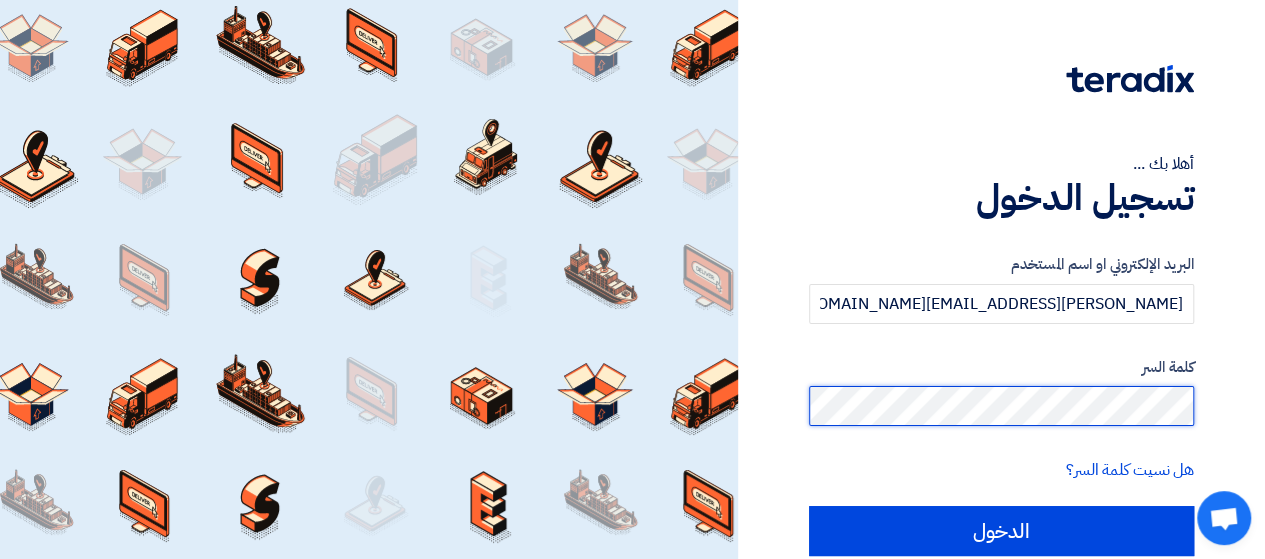 click on "الدخول" 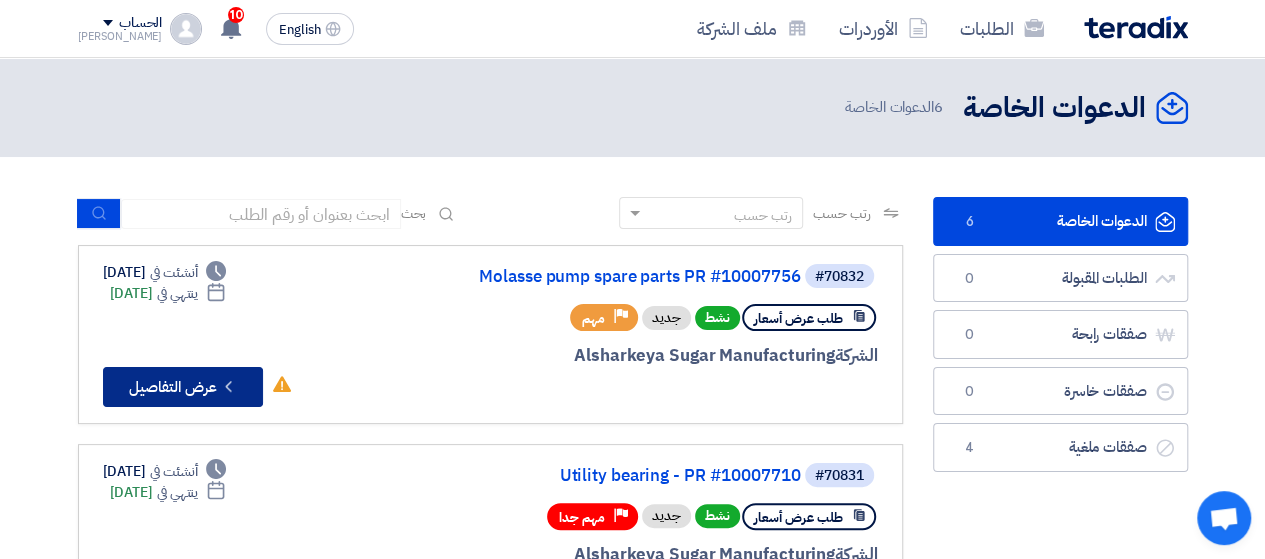 click on "Check details
عرض التفاصيل" 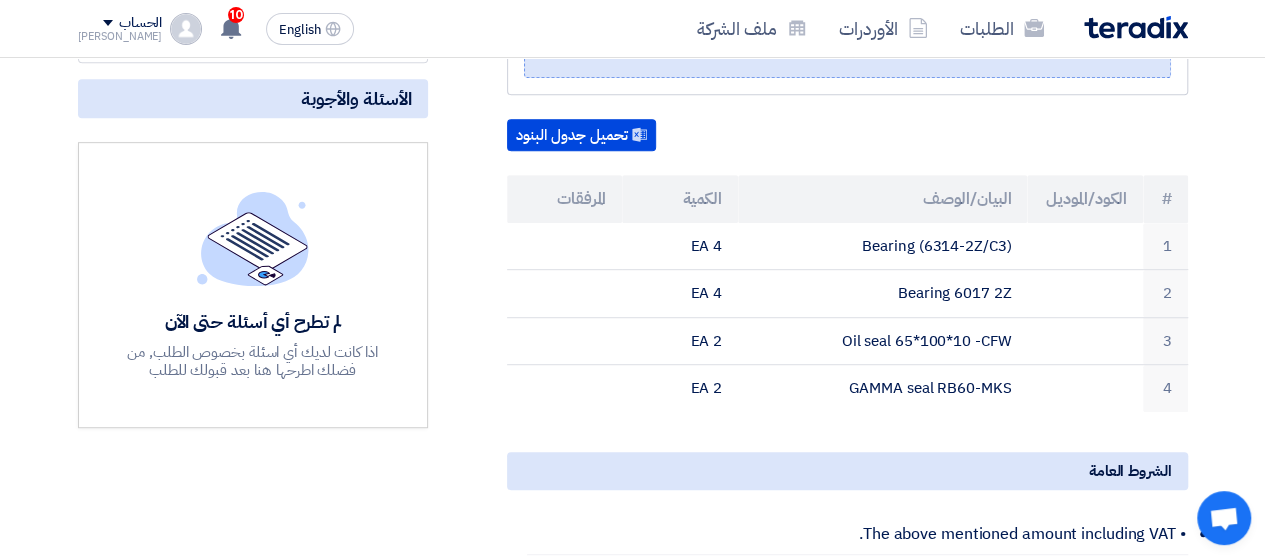 scroll, scrollTop: 457, scrollLeft: 0, axis: vertical 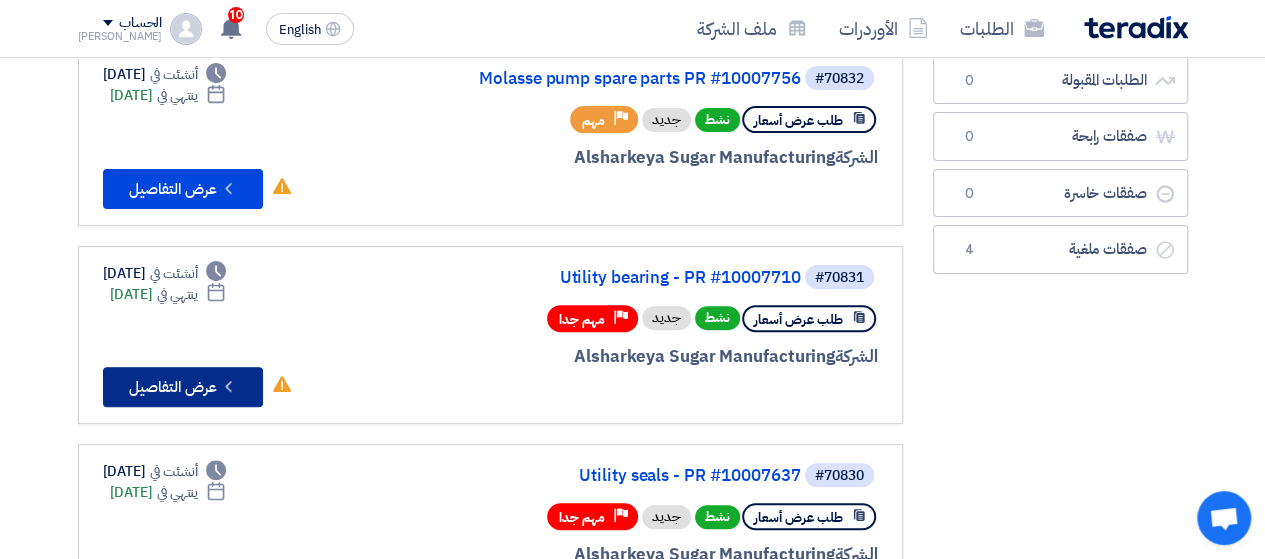 click on "Check details
عرض التفاصيل" 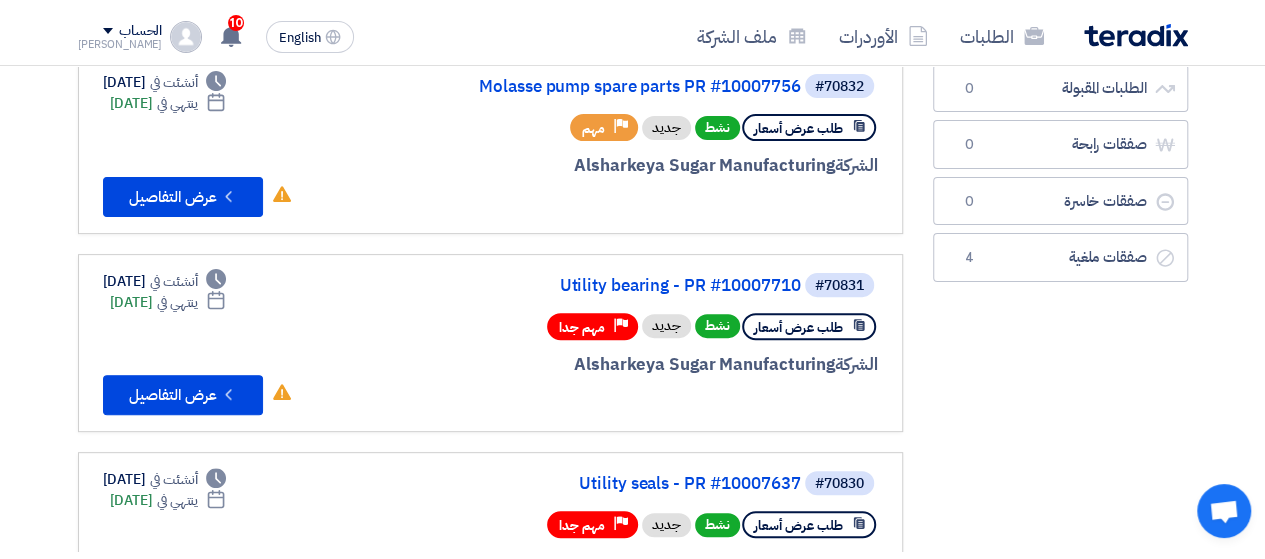 scroll, scrollTop: 0, scrollLeft: 0, axis: both 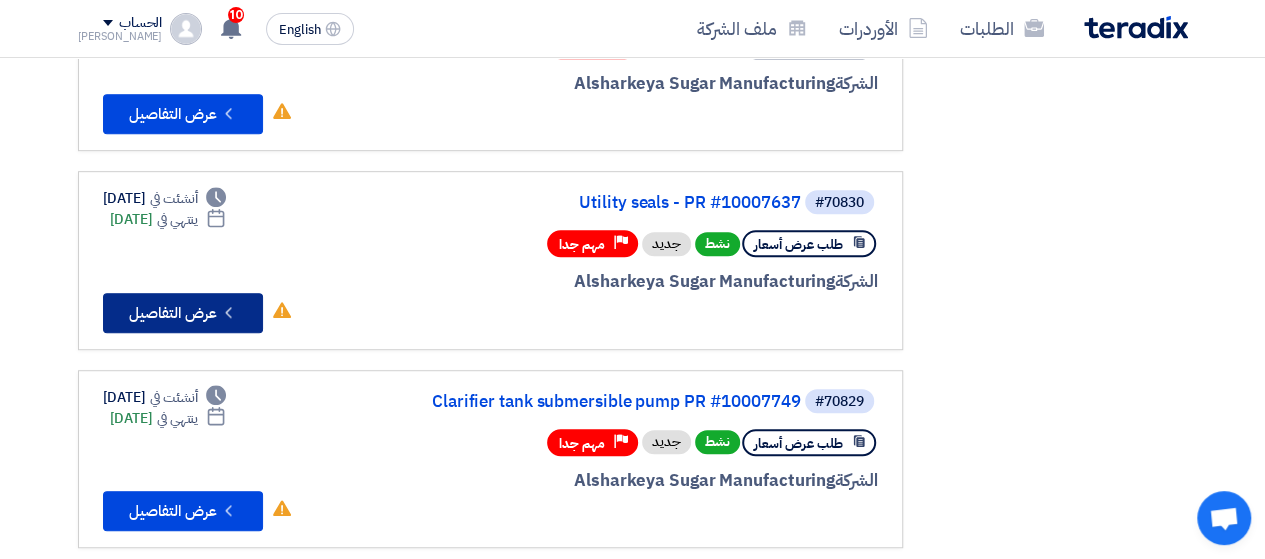click on "Check details
عرض التفاصيل" 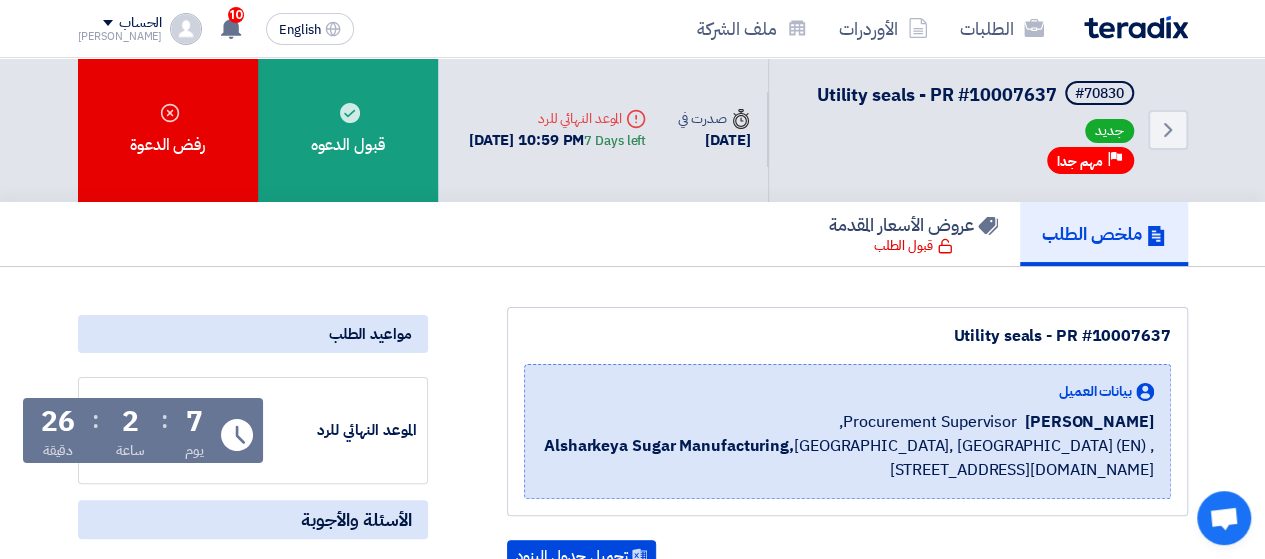 scroll, scrollTop: 0, scrollLeft: 0, axis: both 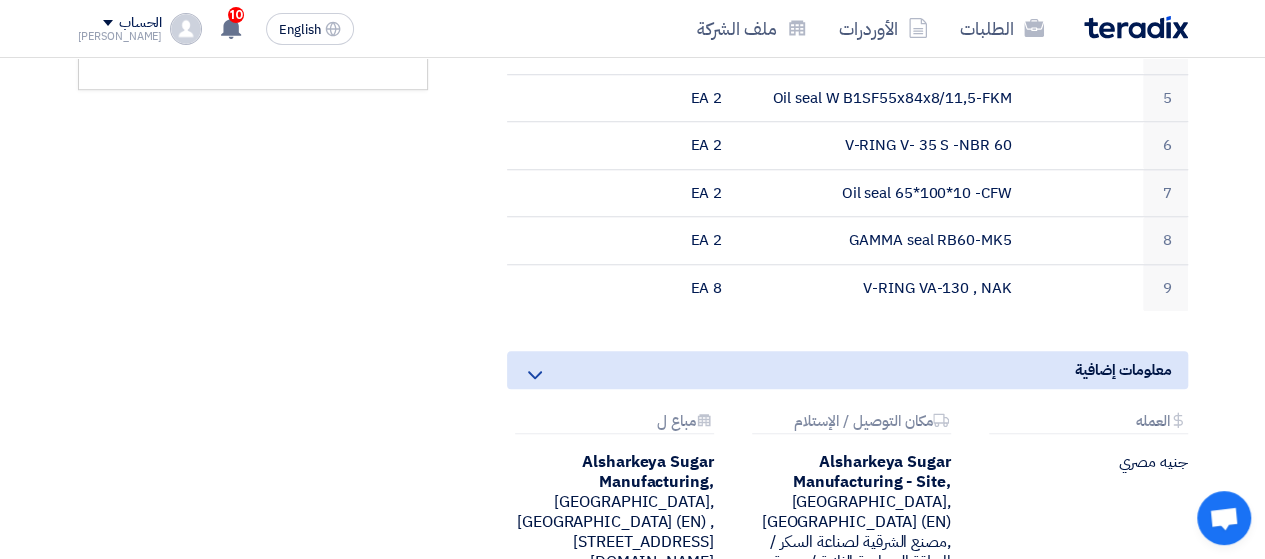 click 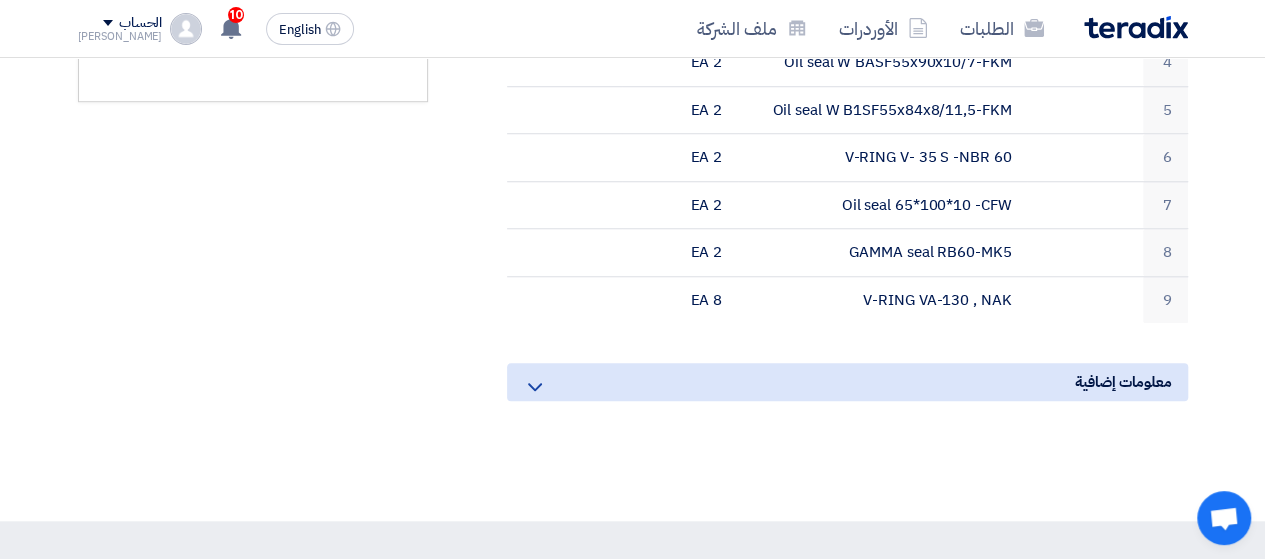 scroll, scrollTop: 741, scrollLeft: 0, axis: vertical 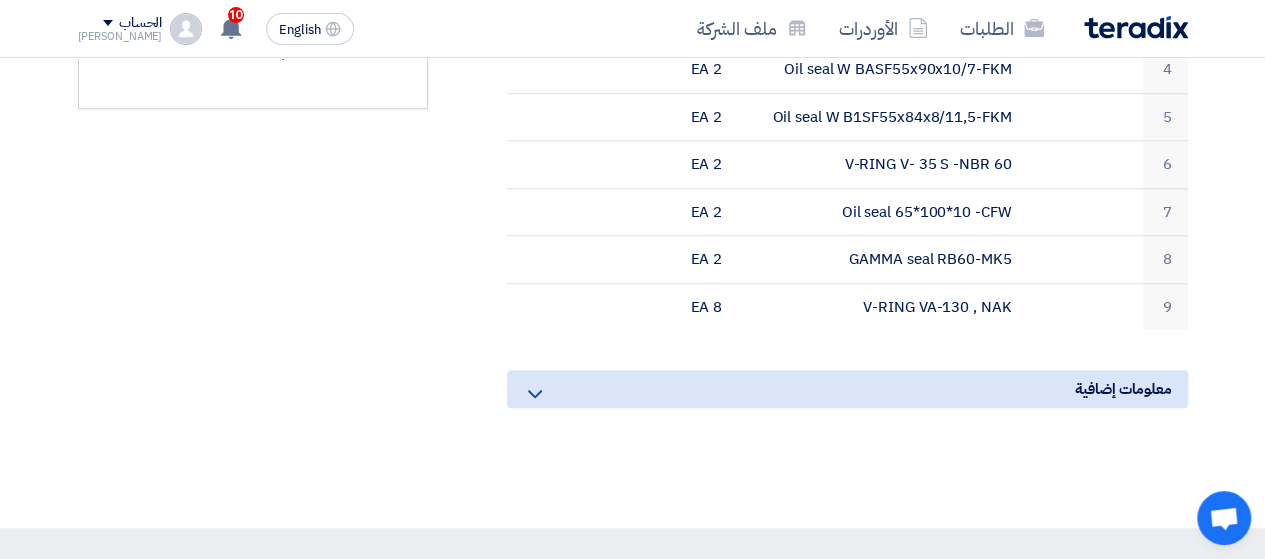 click 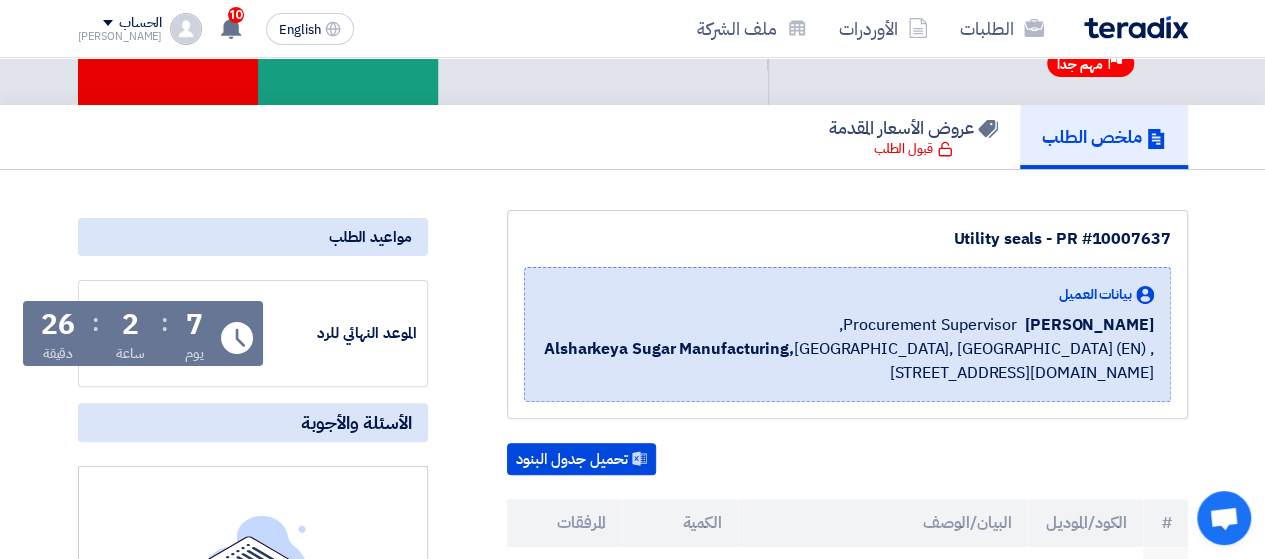 scroll, scrollTop: 0, scrollLeft: 0, axis: both 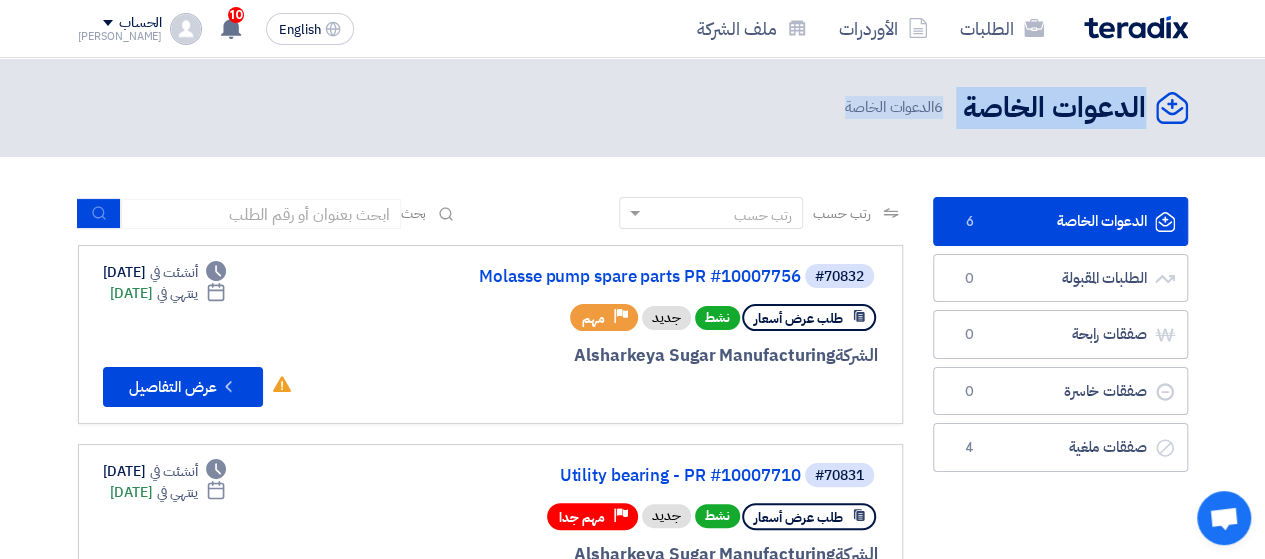 drag, startPoint x: 1262, startPoint y: 138, endPoint x: 1266, endPoint y: 183, distance: 45.17743 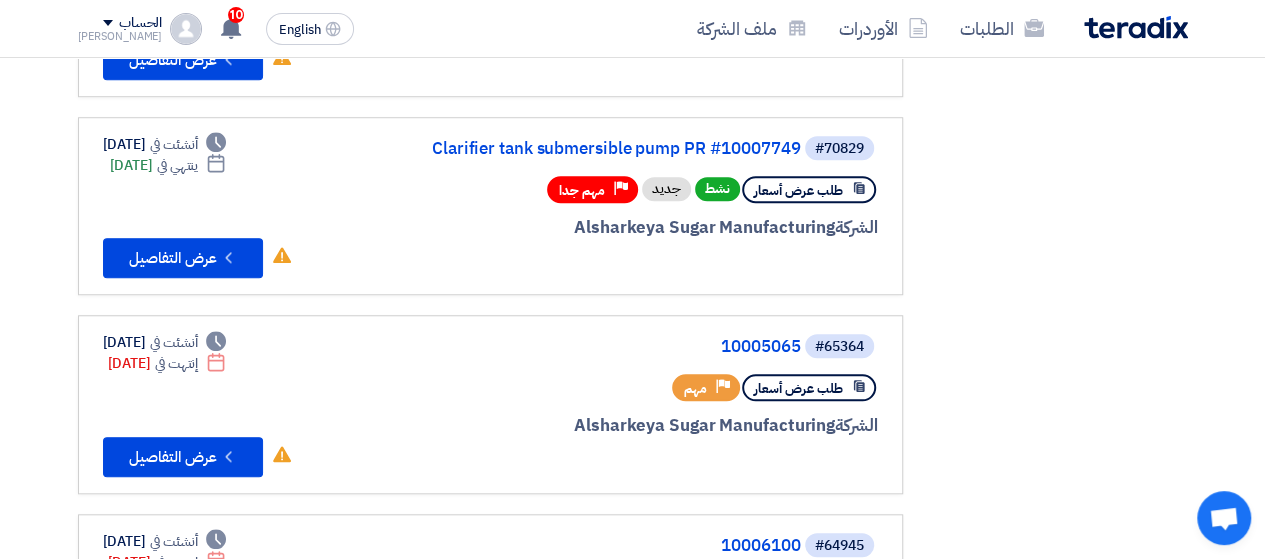 scroll, scrollTop: 706, scrollLeft: 0, axis: vertical 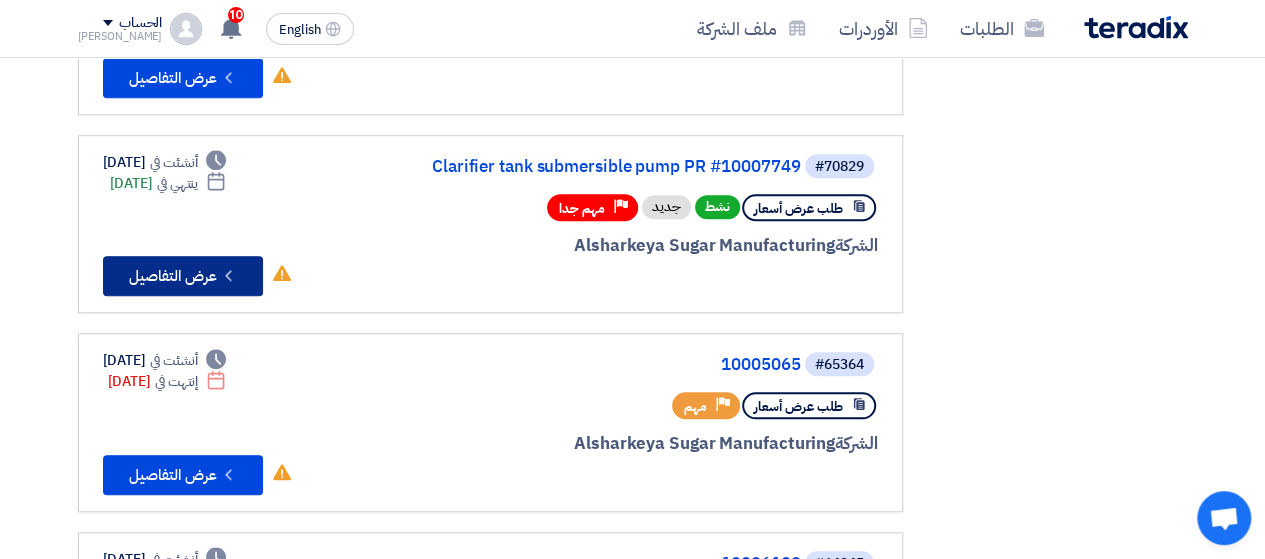 click on "Check details
عرض التفاصيل" 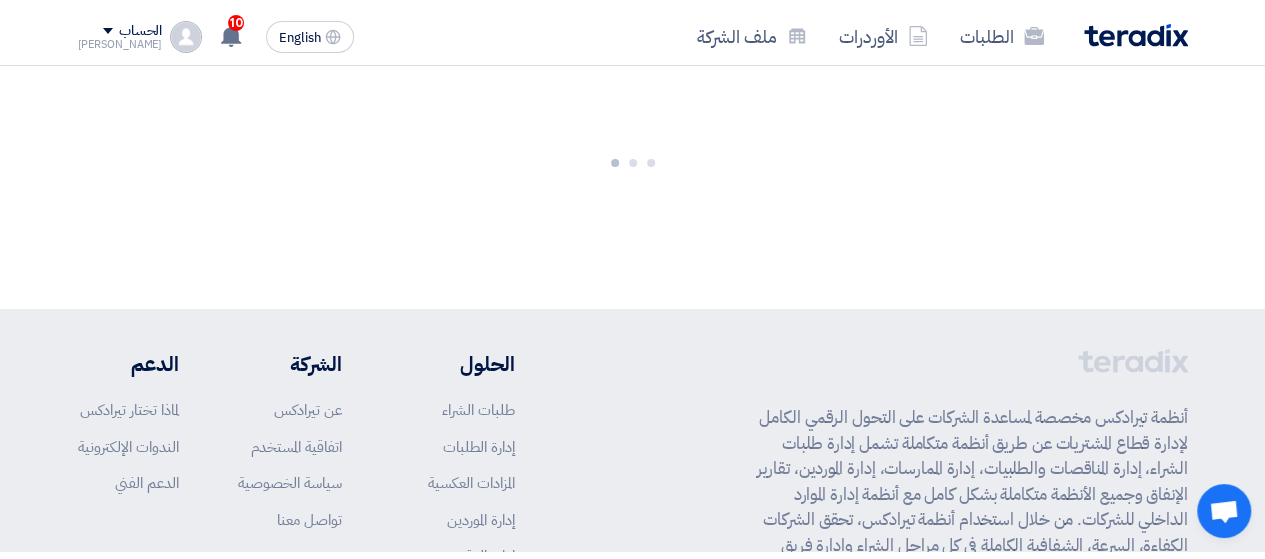 scroll, scrollTop: 0, scrollLeft: 0, axis: both 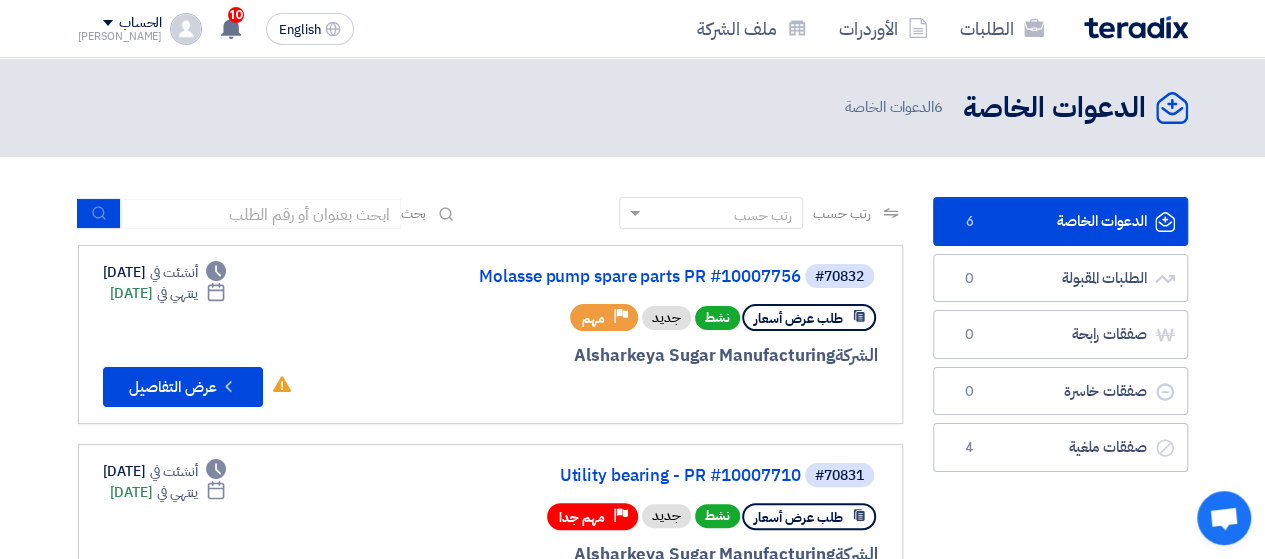 click on "الدعوات الخاصة
الدعوات الخاصة
6
الدعوات الخاصة" 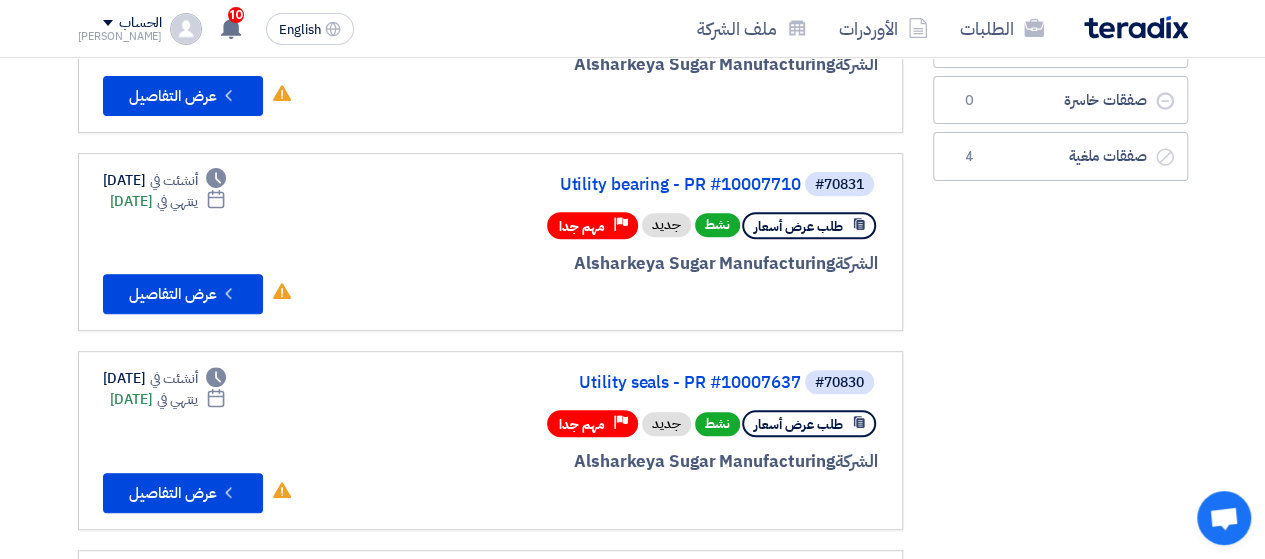 scroll, scrollTop: 0, scrollLeft: 0, axis: both 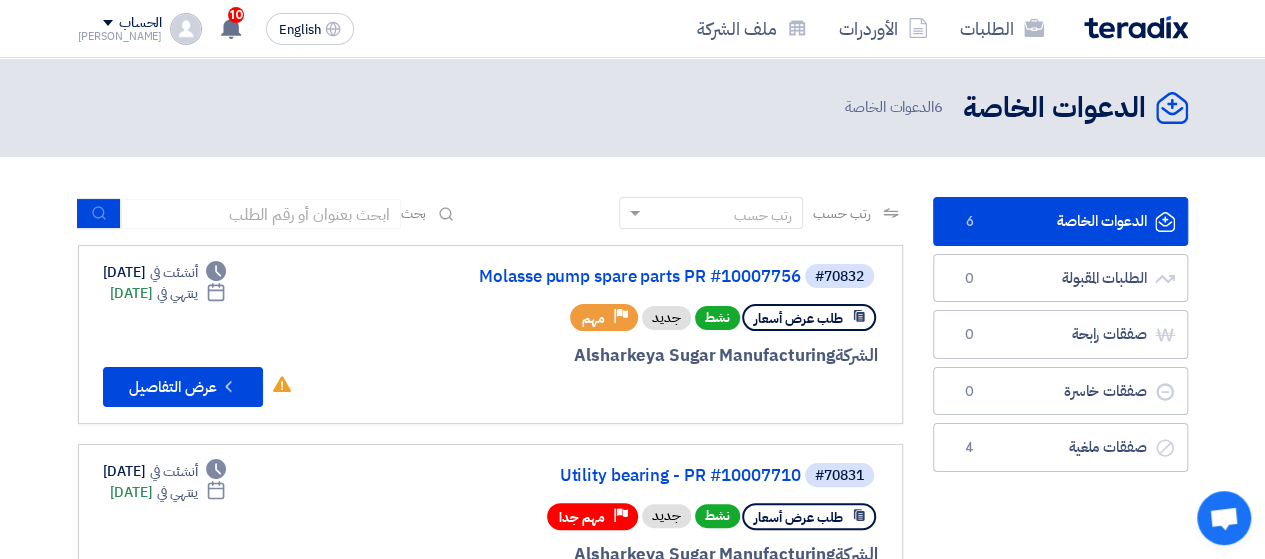 click on "10" 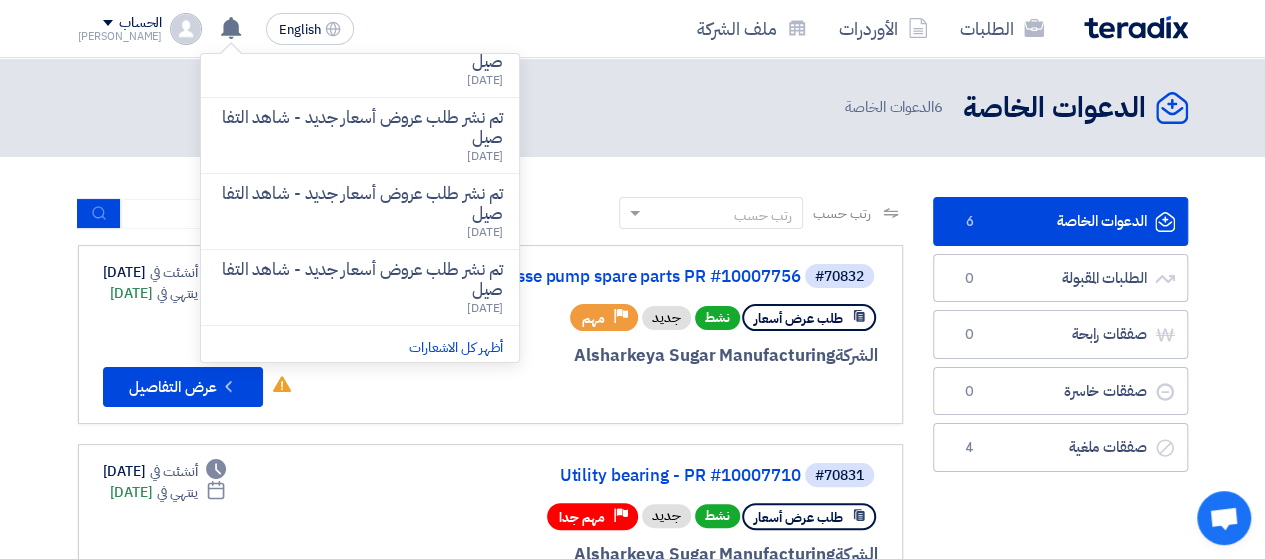 scroll, scrollTop: 479, scrollLeft: 0, axis: vertical 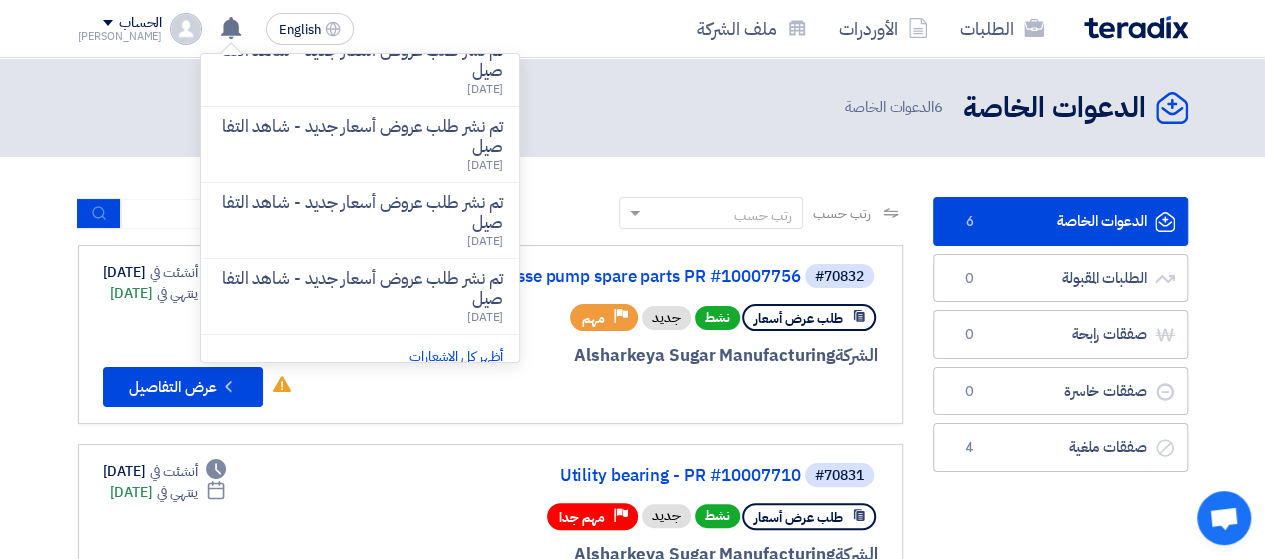 click on "أظهر كل الاشعارات" 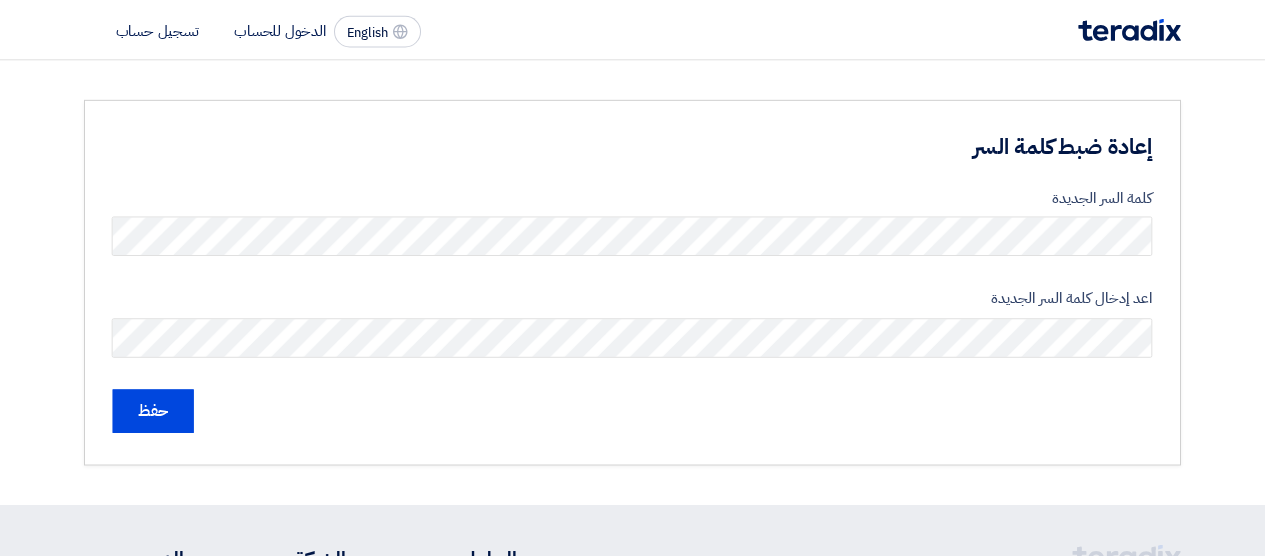 scroll, scrollTop: 0, scrollLeft: 0, axis: both 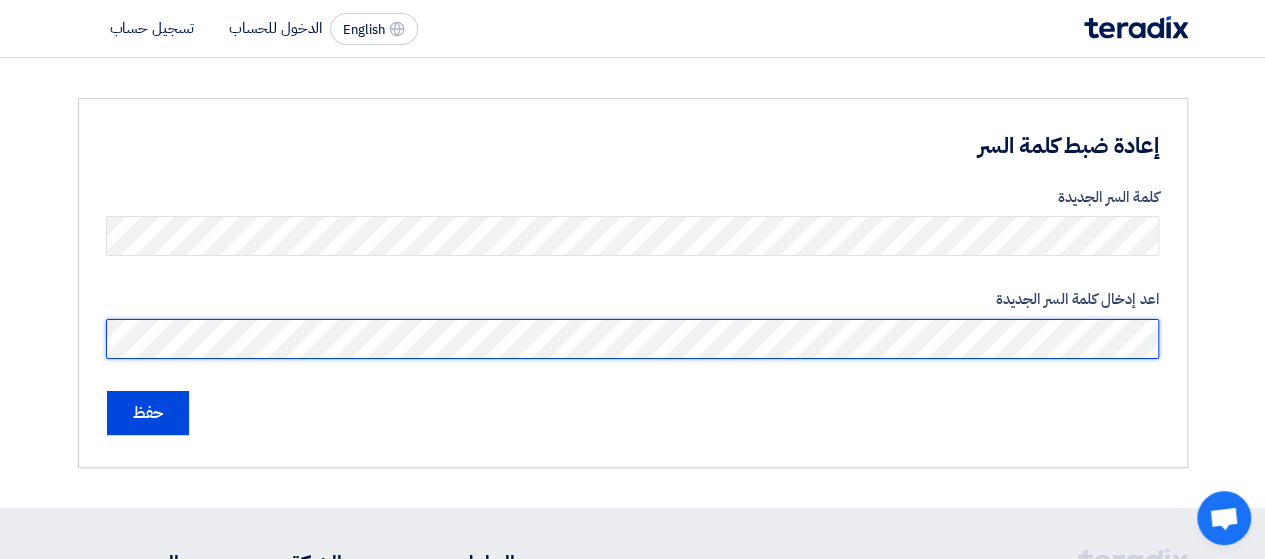 click on "حفظ" 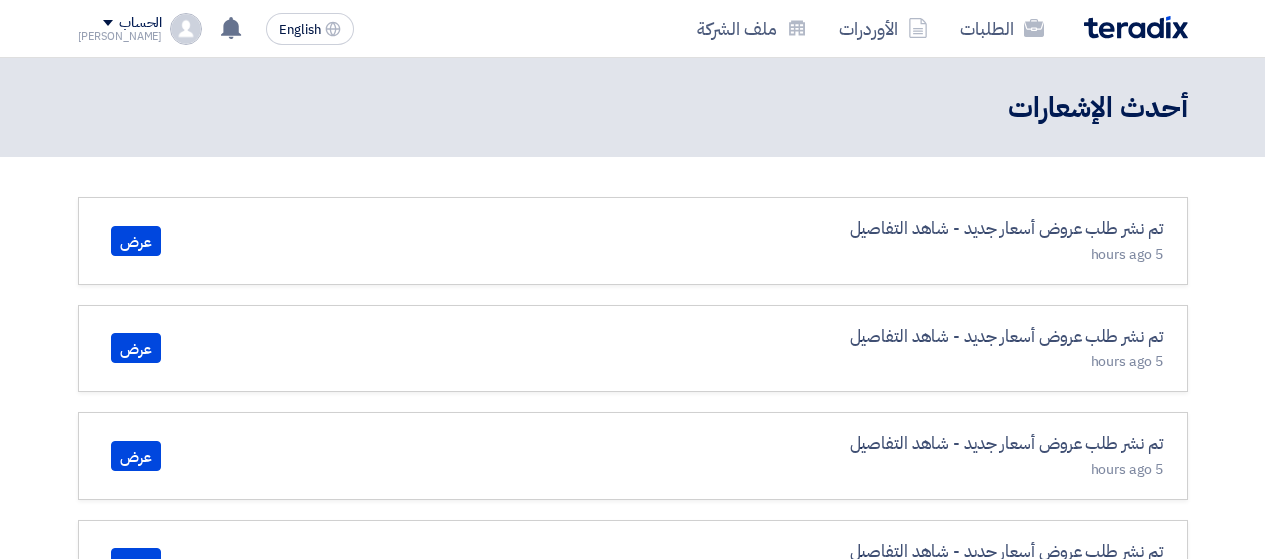 scroll, scrollTop: 0, scrollLeft: 0, axis: both 